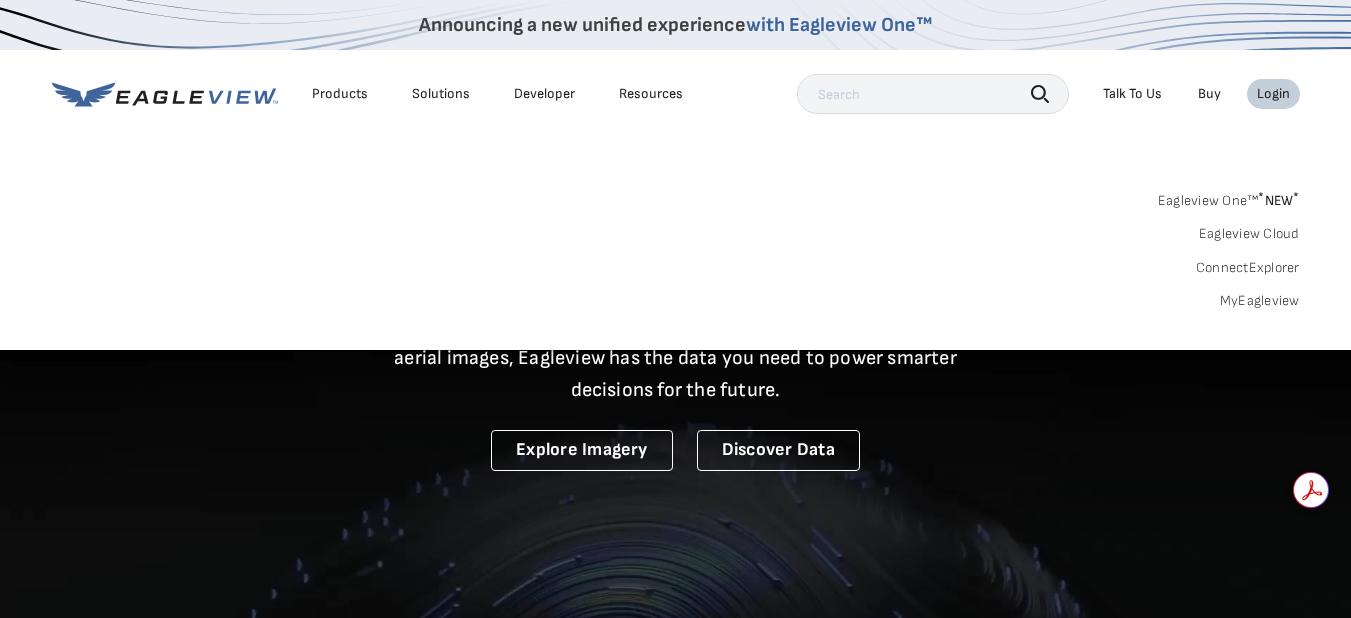 scroll, scrollTop: 0, scrollLeft: 0, axis: both 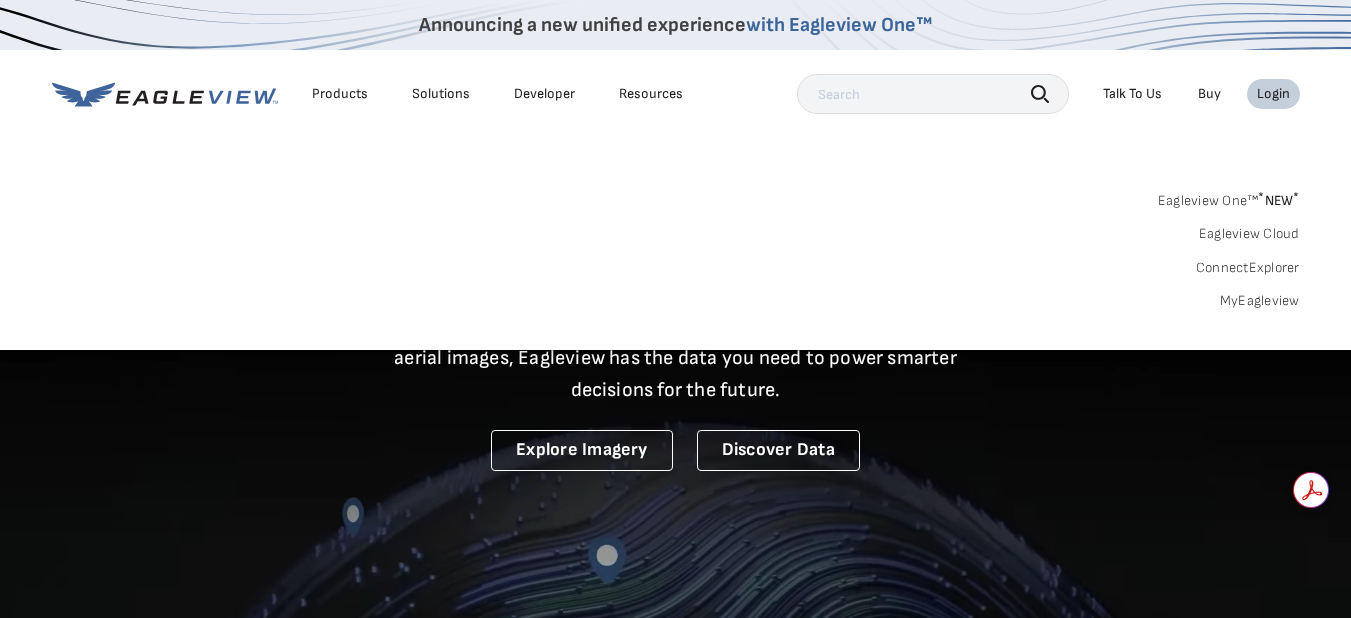click on "MyEagleview" at bounding box center [1260, 301] 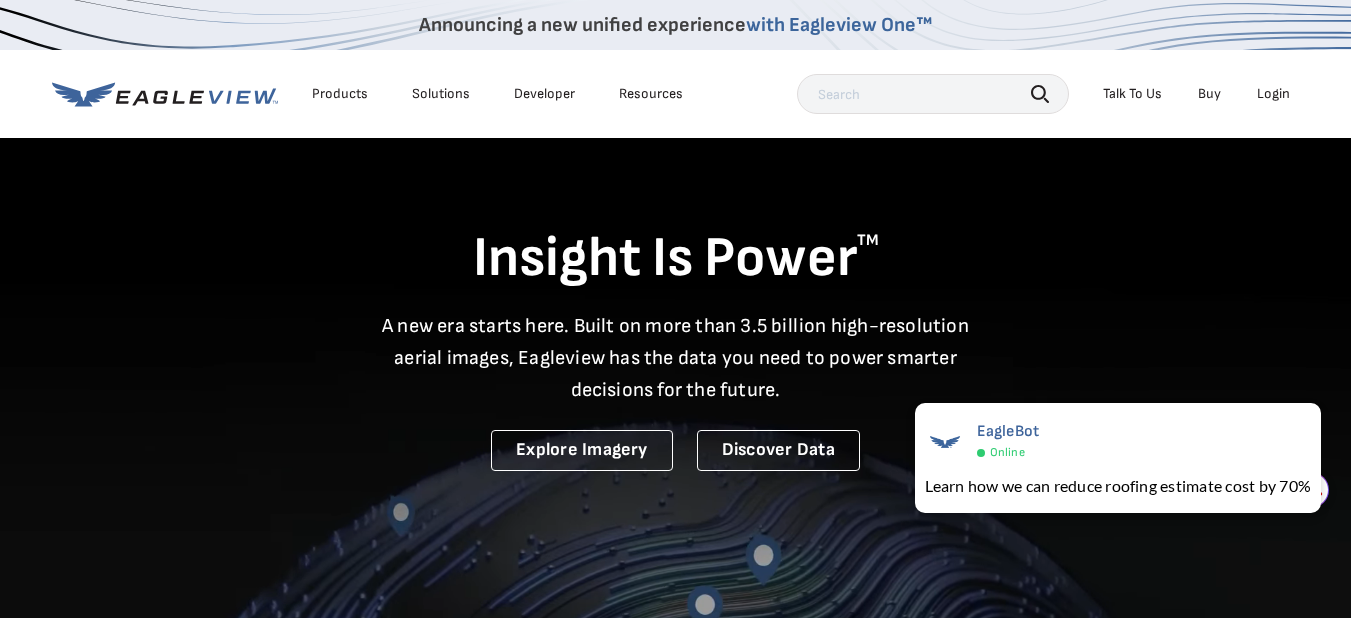 click on "Login" at bounding box center (1273, 94) 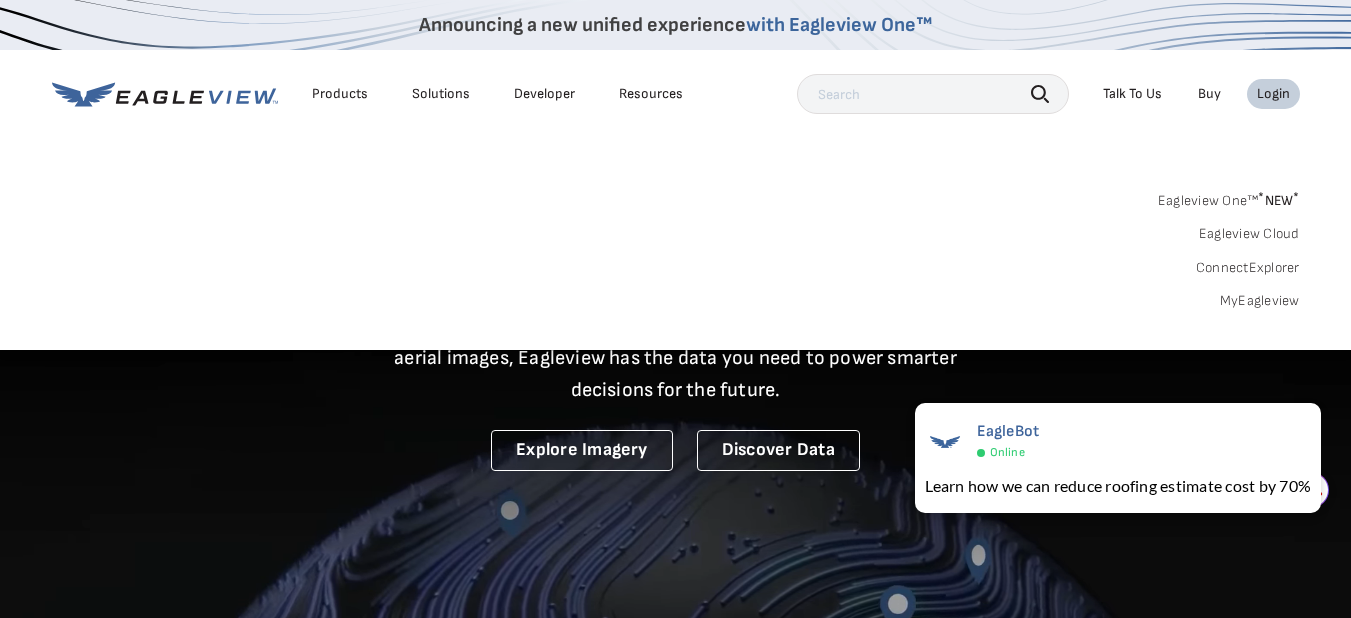 click on "MyEagleview" at bounding box center [1260, 301] 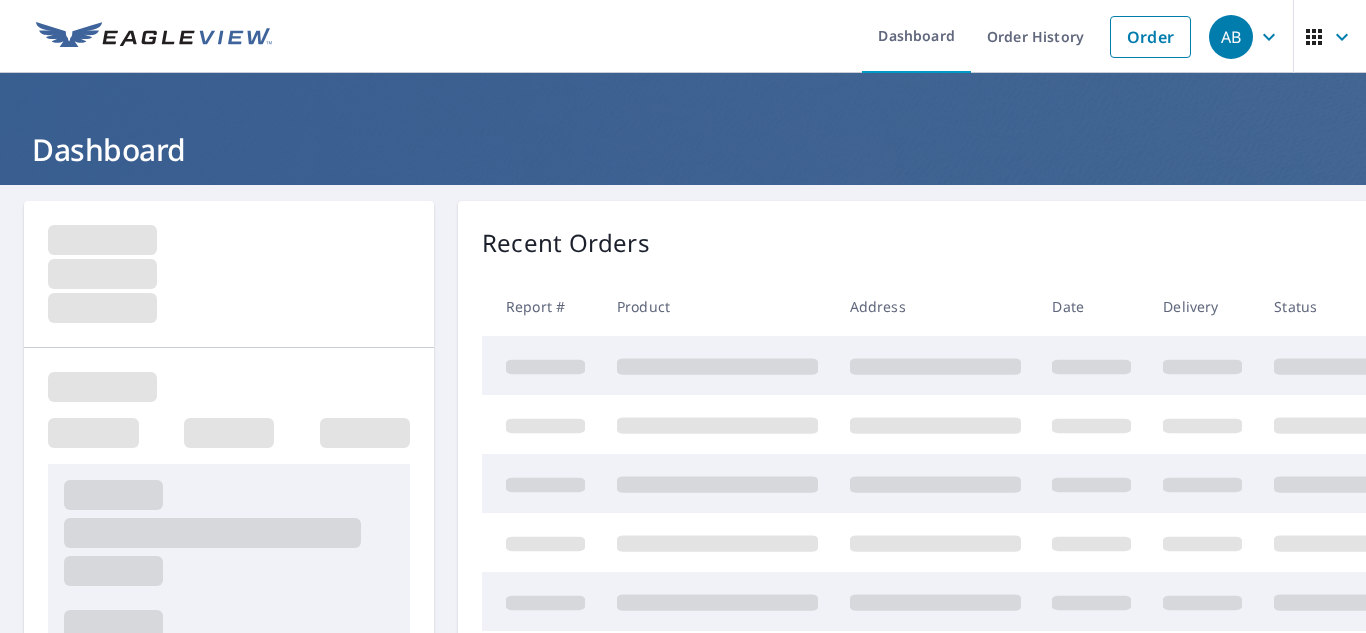 scroll, scrollTop: 0, scrollLeft: 0, axis: both 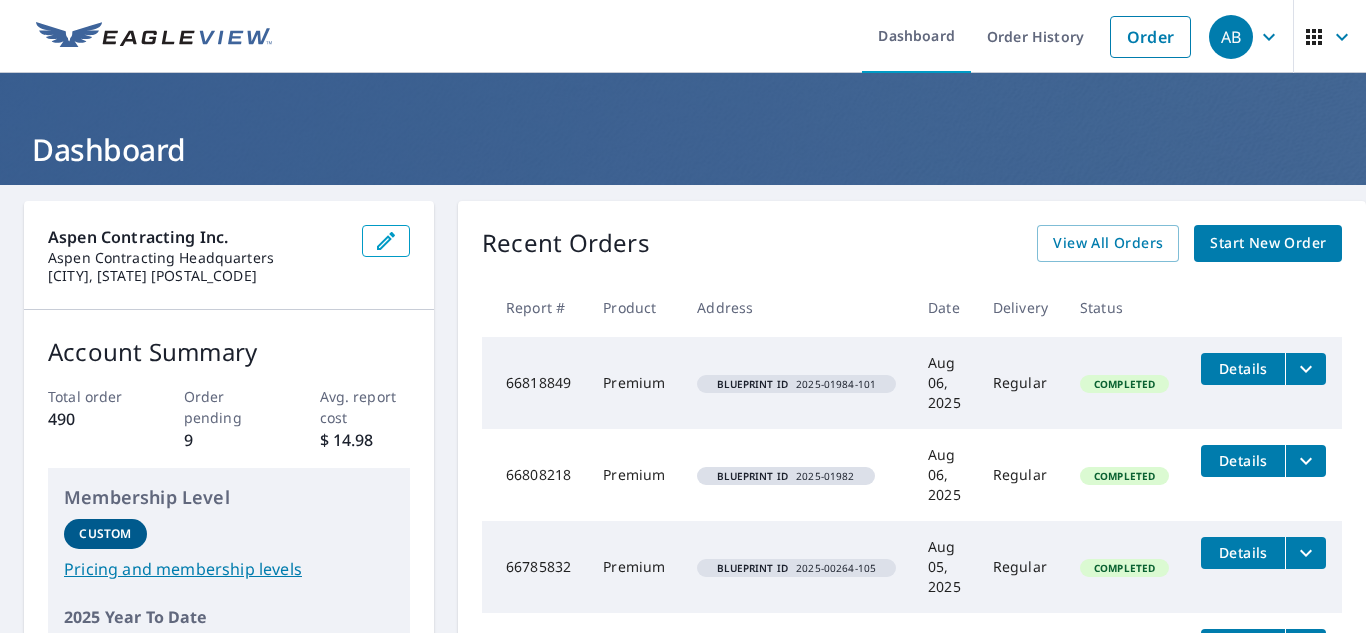 click on "Start New Order" at bounding box center (1268, 243) 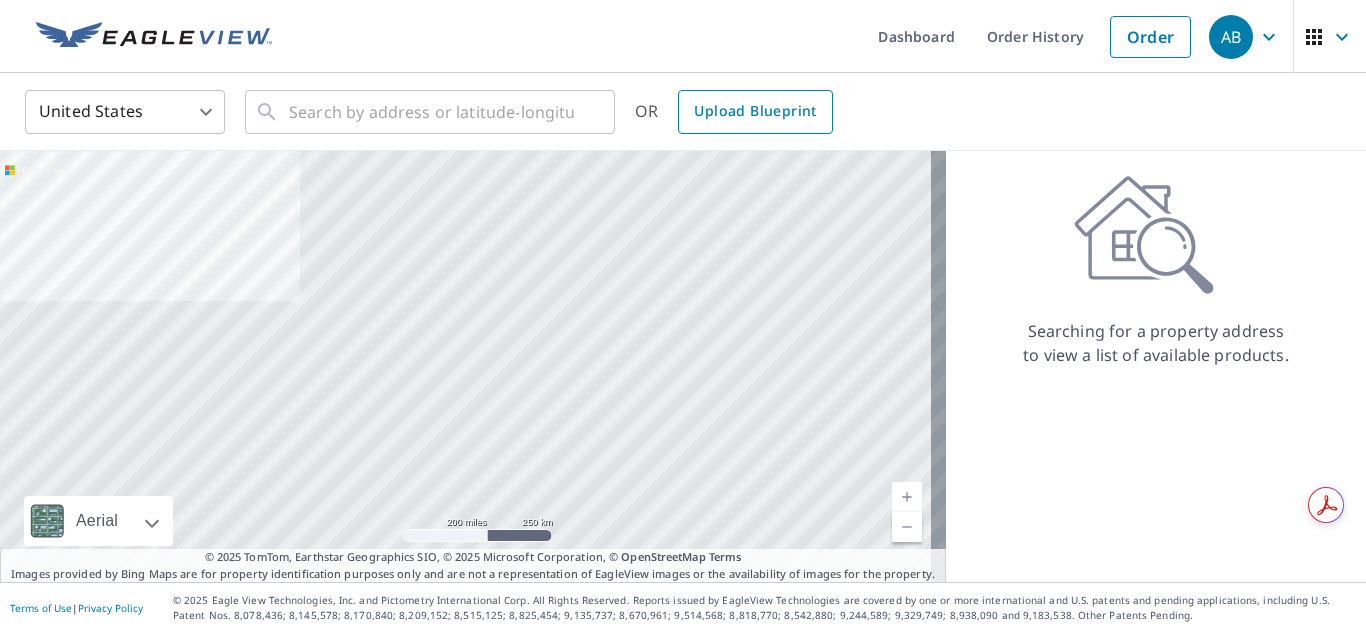 click on "Upload Blueprint" at bounding box center (755, 111) 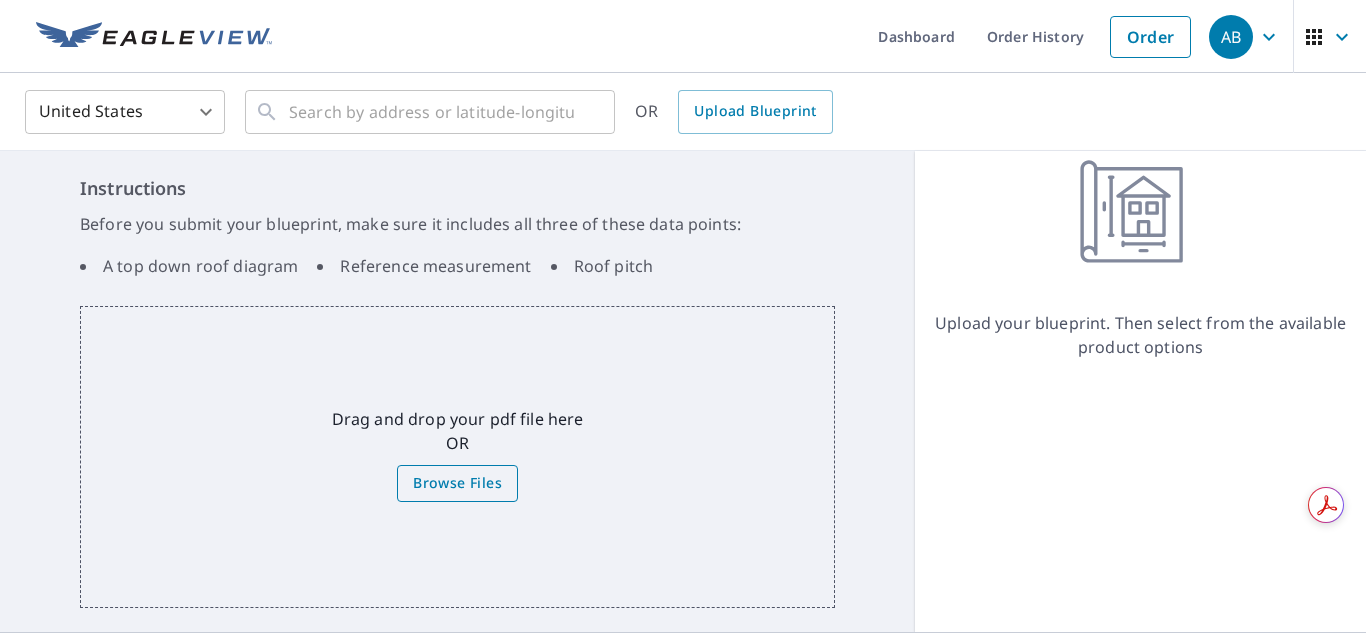 click on "Browse Files" at bounding box center (457, 483) 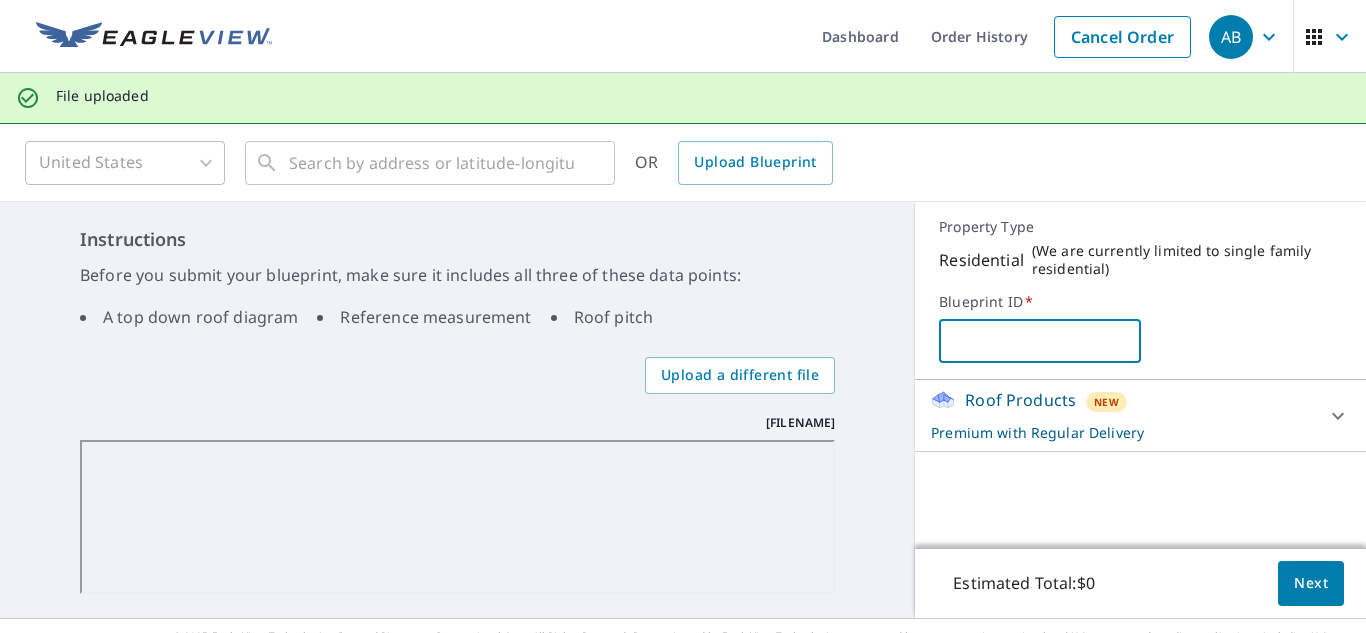click at bounding box center [1039, 341] 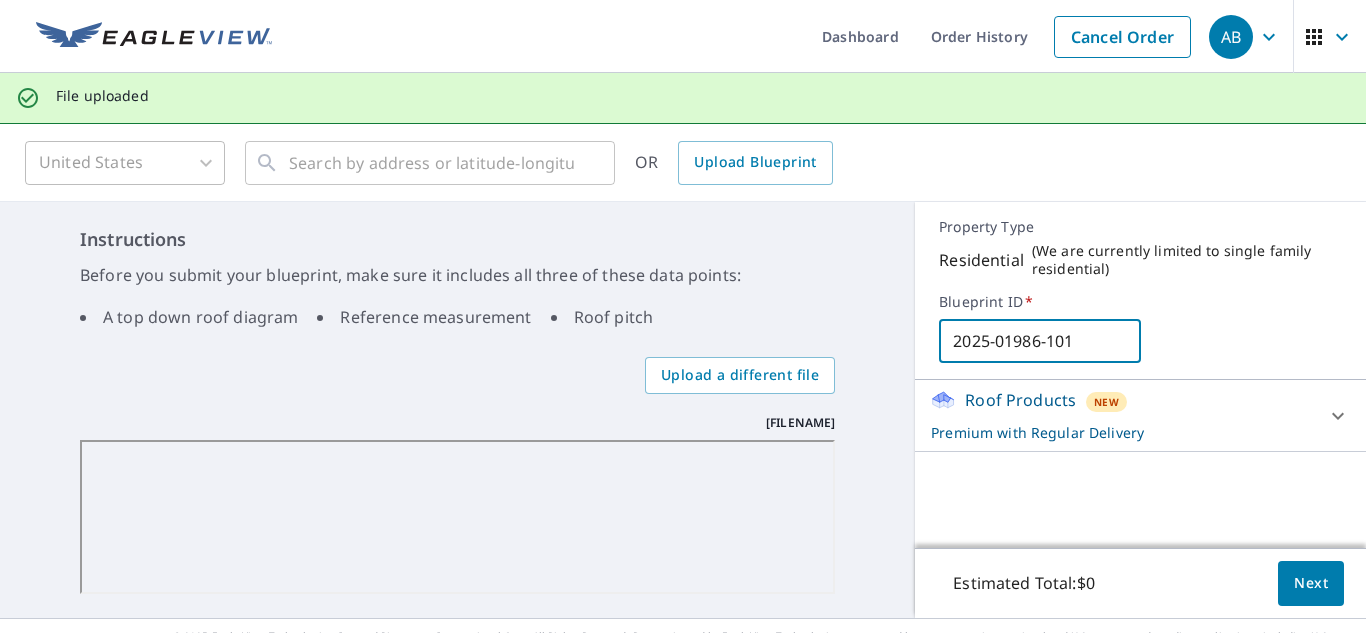 type on "2025-01986-101" 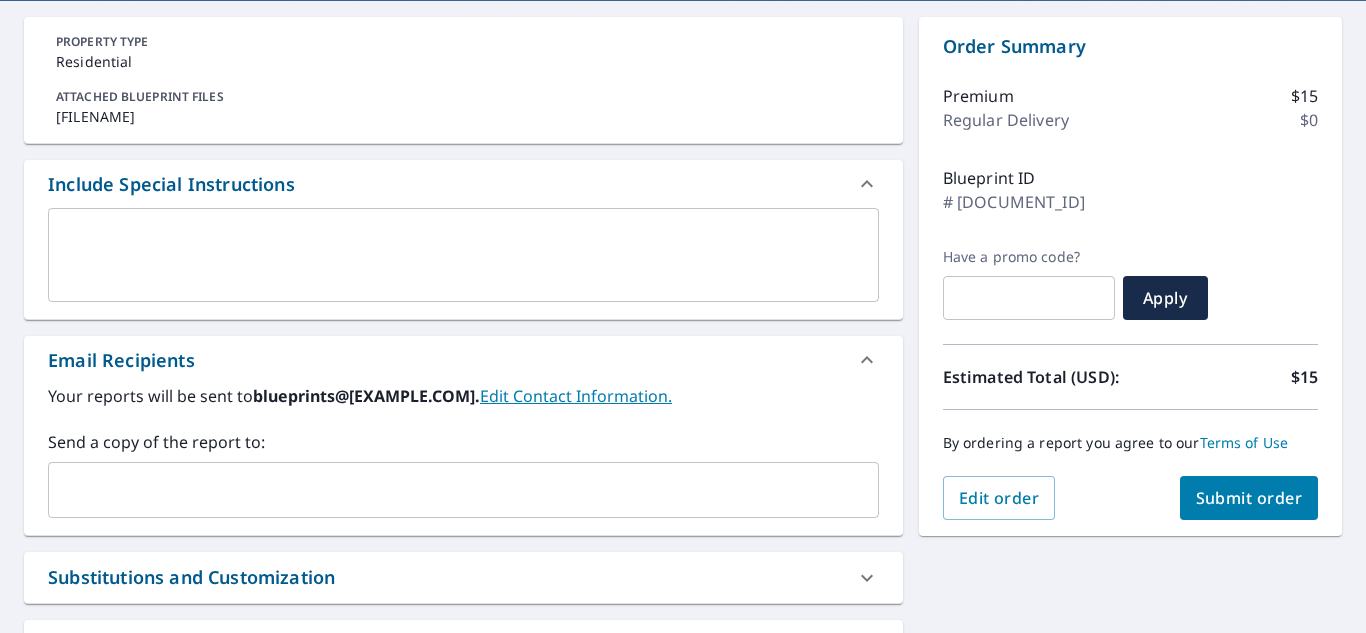 scroll, scrollTop: 200, scrollLeft: 0, axis: vertical 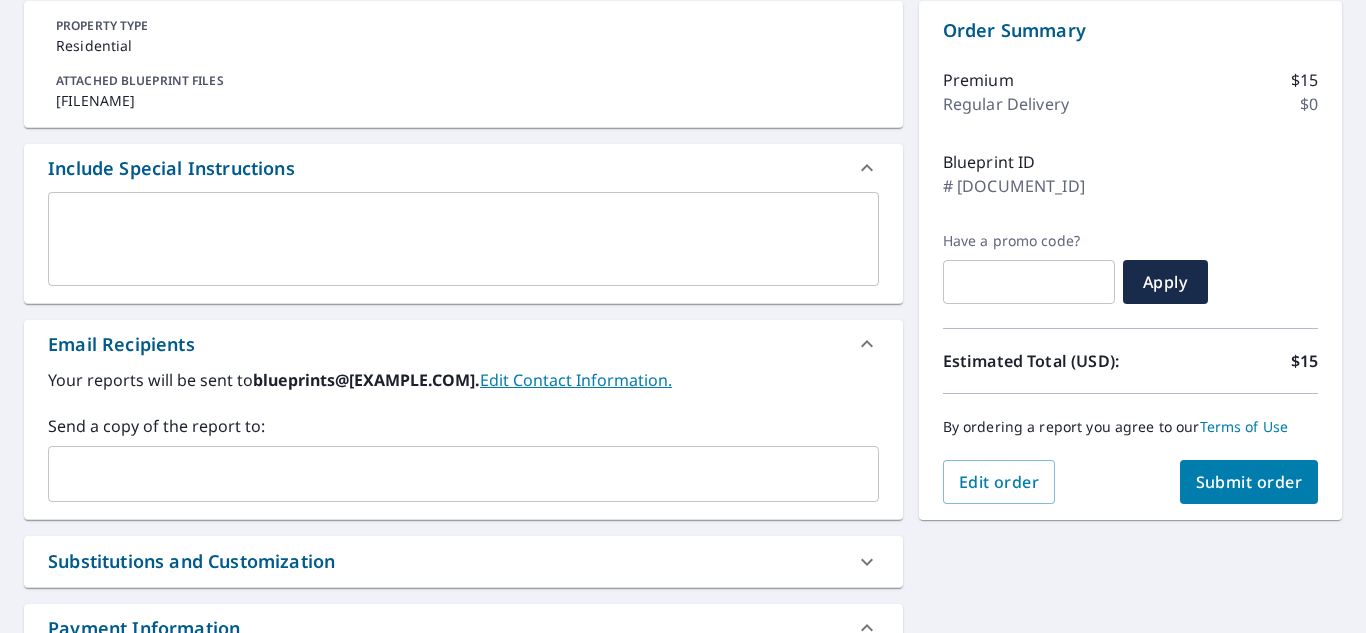 click at bounding box center (448, 474) 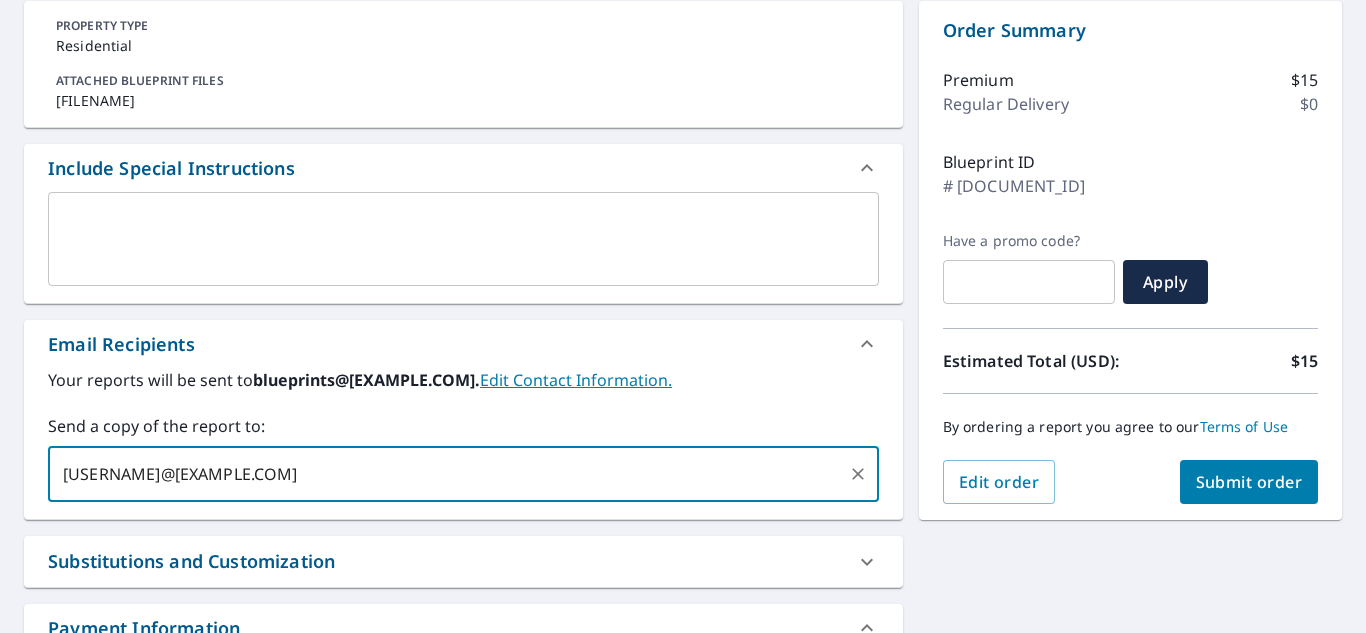 type on "[USERNAME]@[EXAMPLE.COM]" 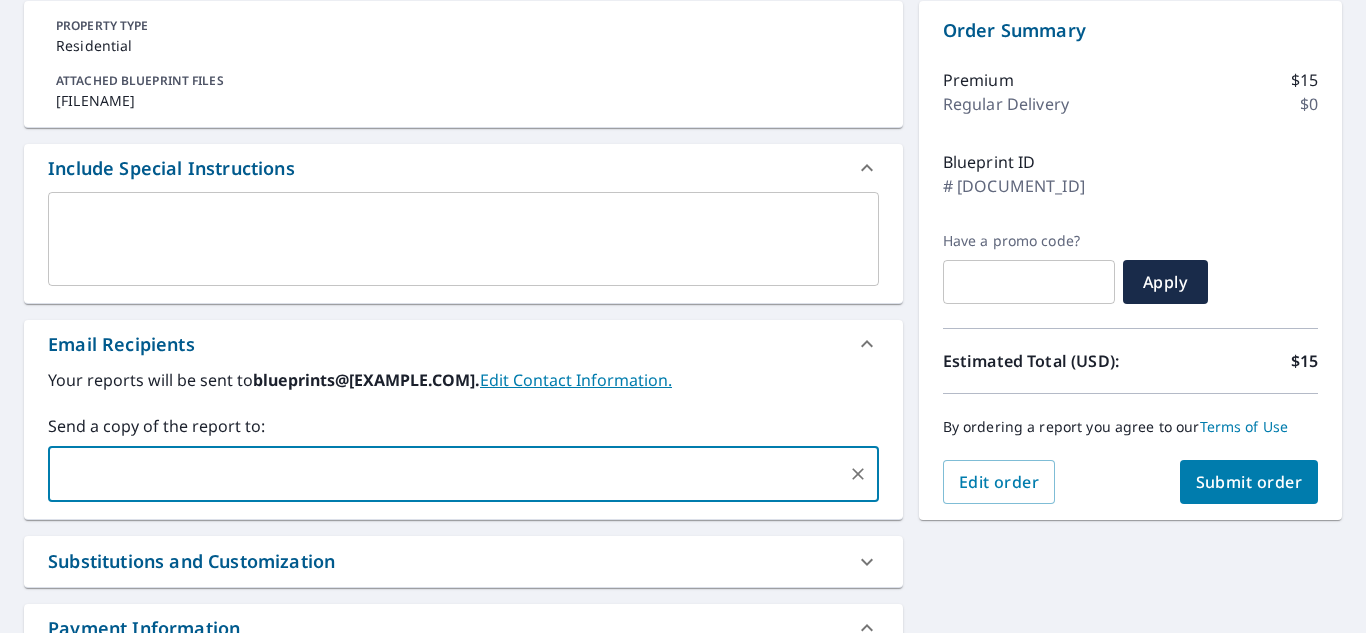 click on "Submit order" at bounding box center [1249, 482] 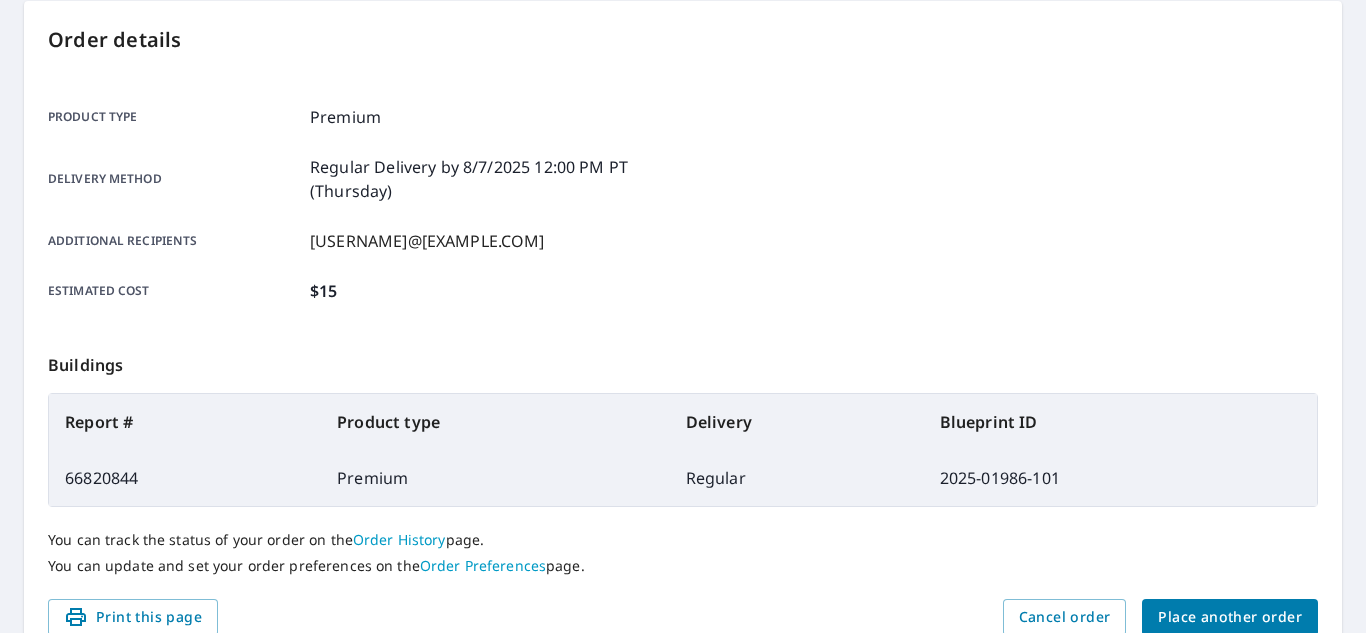click on "Place another order" at bounding box center [1230, 617] 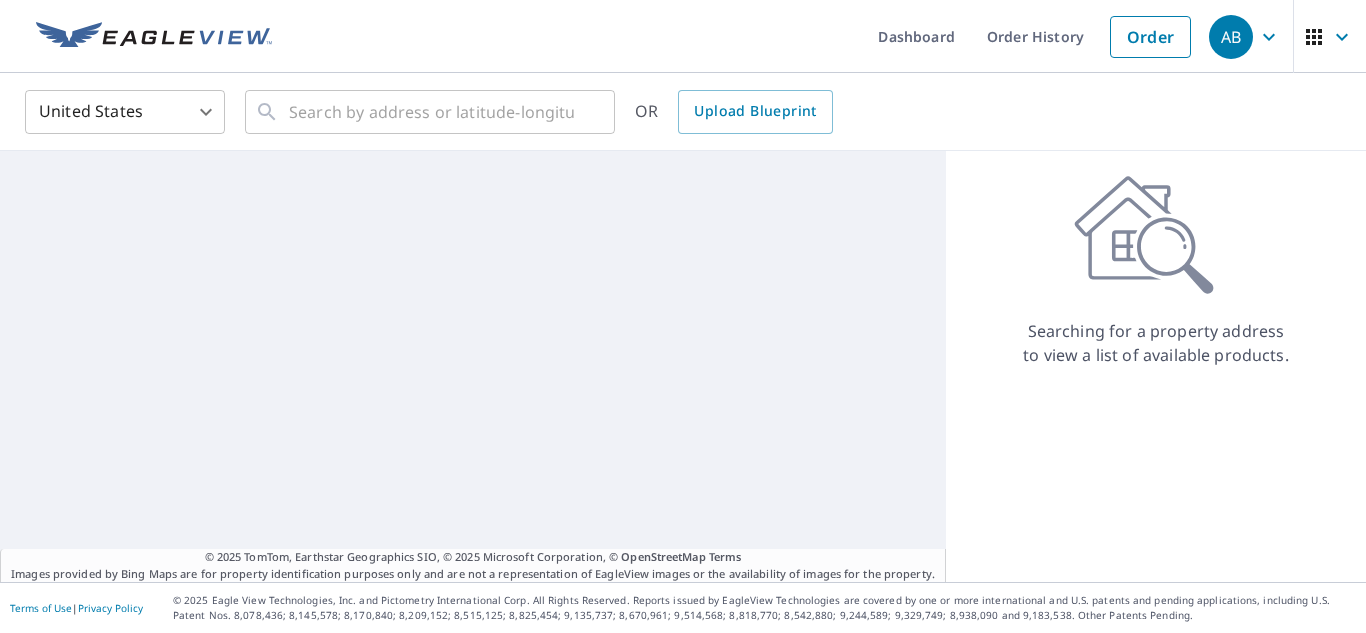 scroll, scrollTop: 0, scrollLeft: 0, axis: both 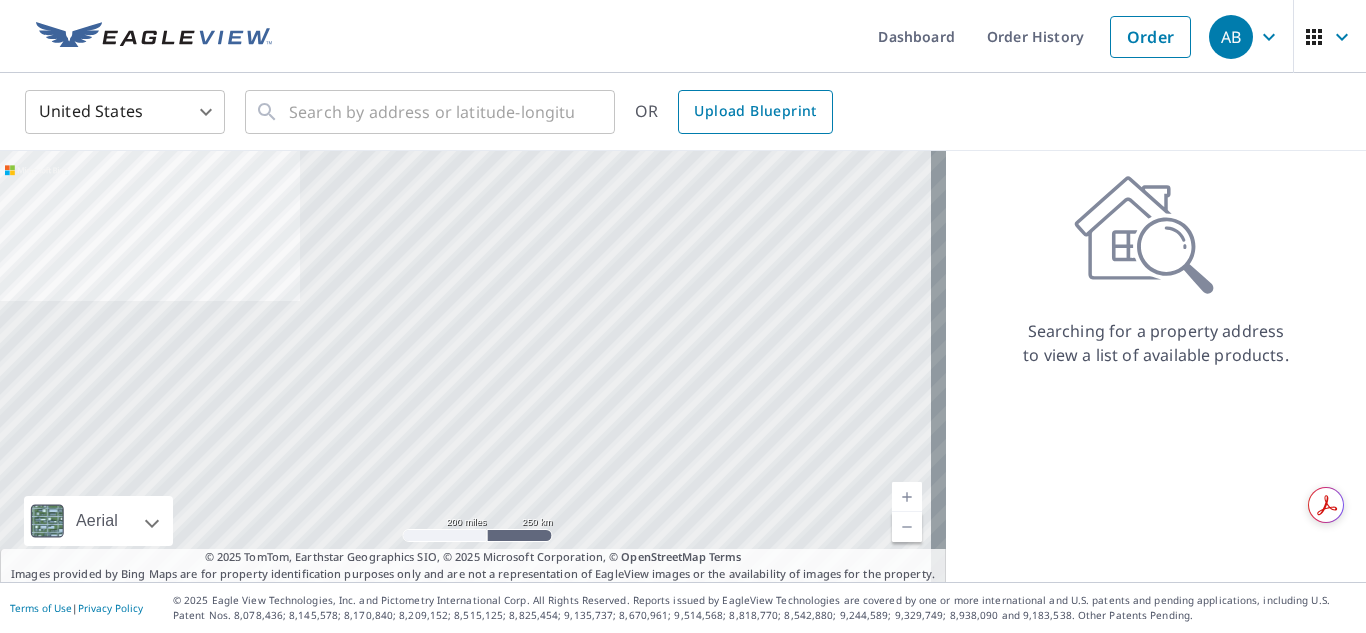 click on "Upload Blueprint" at bounding box center [755, 111] 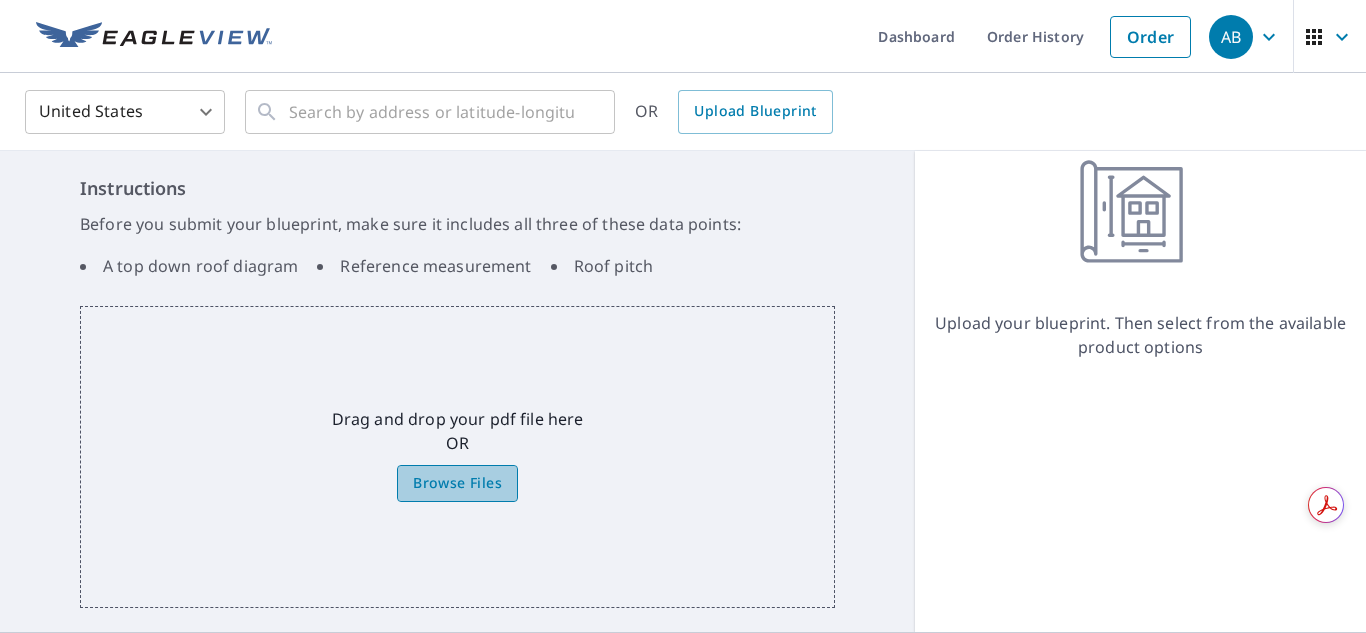 click on "Browse Files" 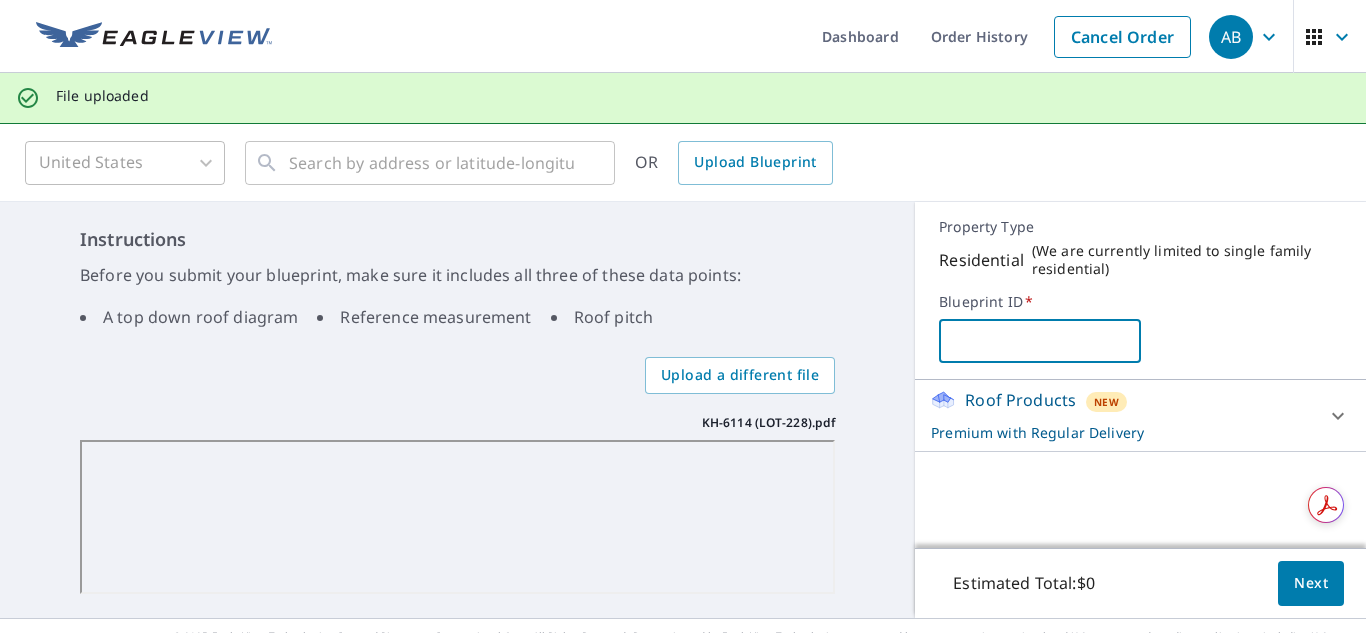 click at bounding box center (1039, 341) 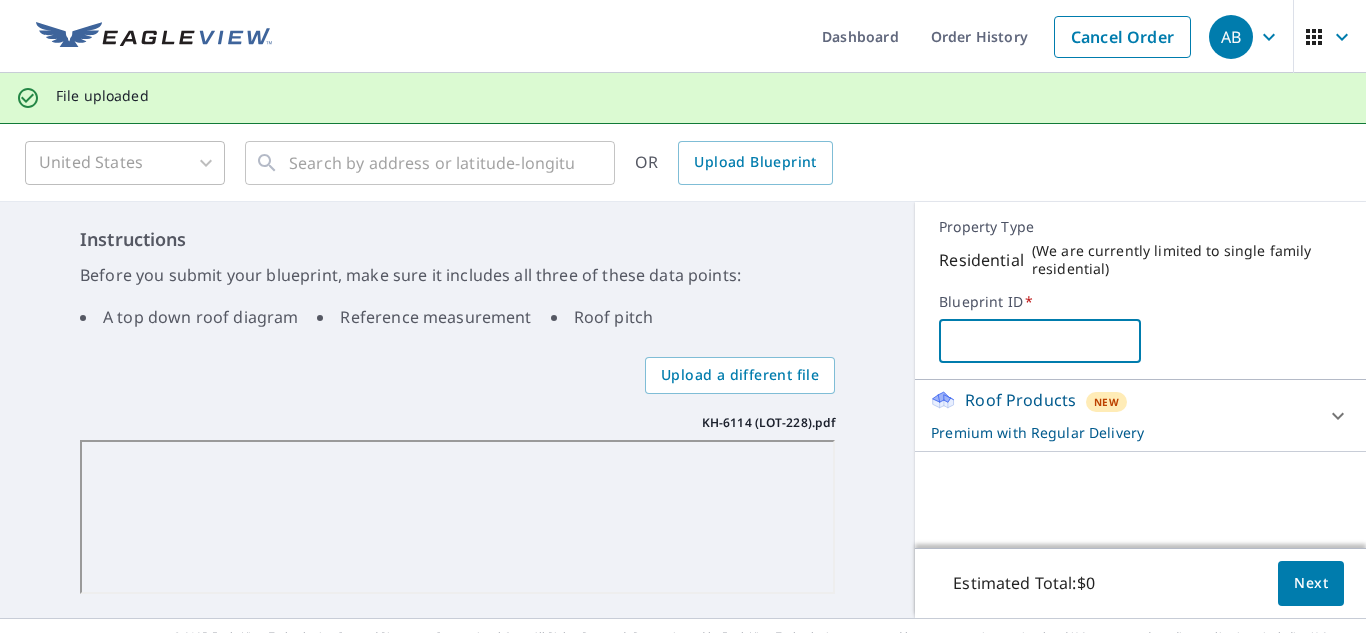 paste on "[DOCUMENT_ID]" 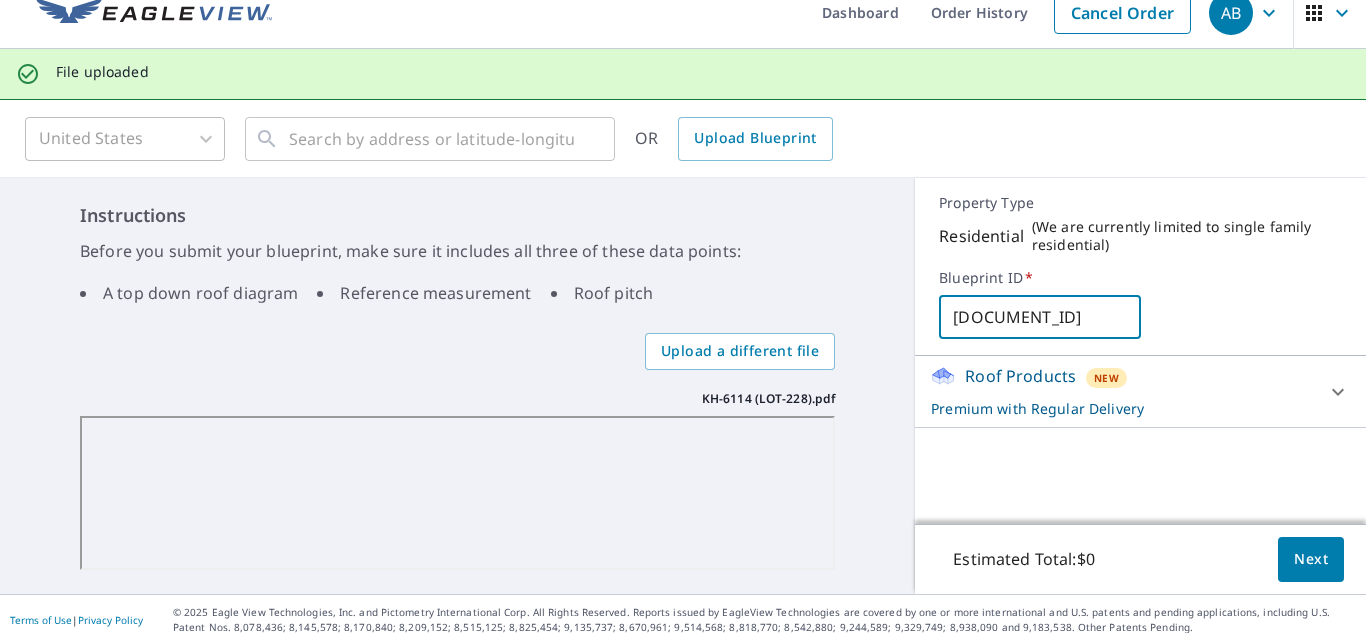 scroll, scrollTop: 36, scrollLeft: 0, axis: vertical 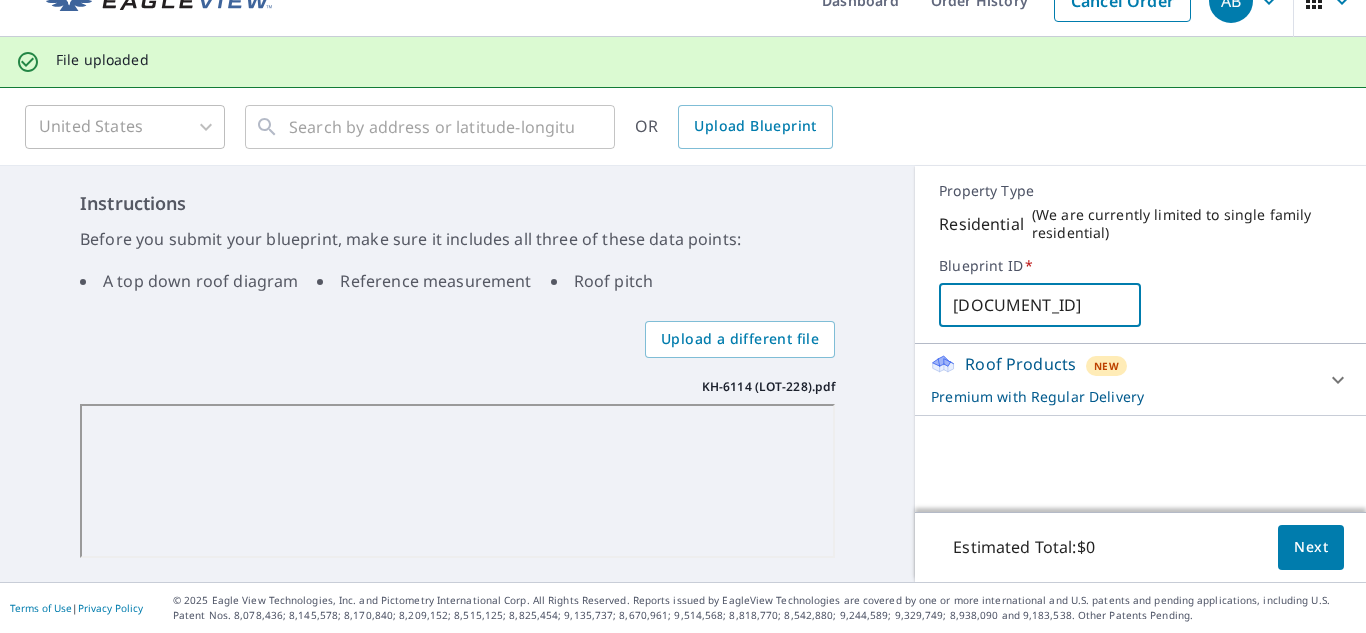type on "[DOCUMENT_ID]" 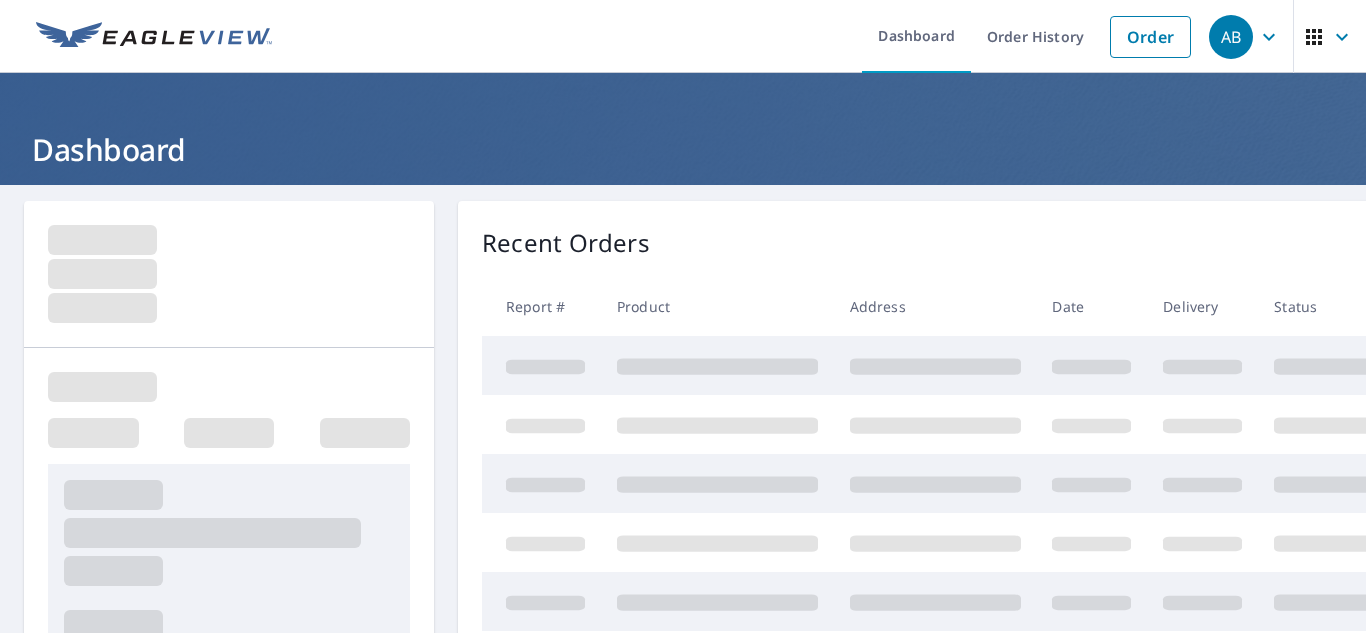 scroll, scrollTop: 0, scrollLeft: 0, axis: both 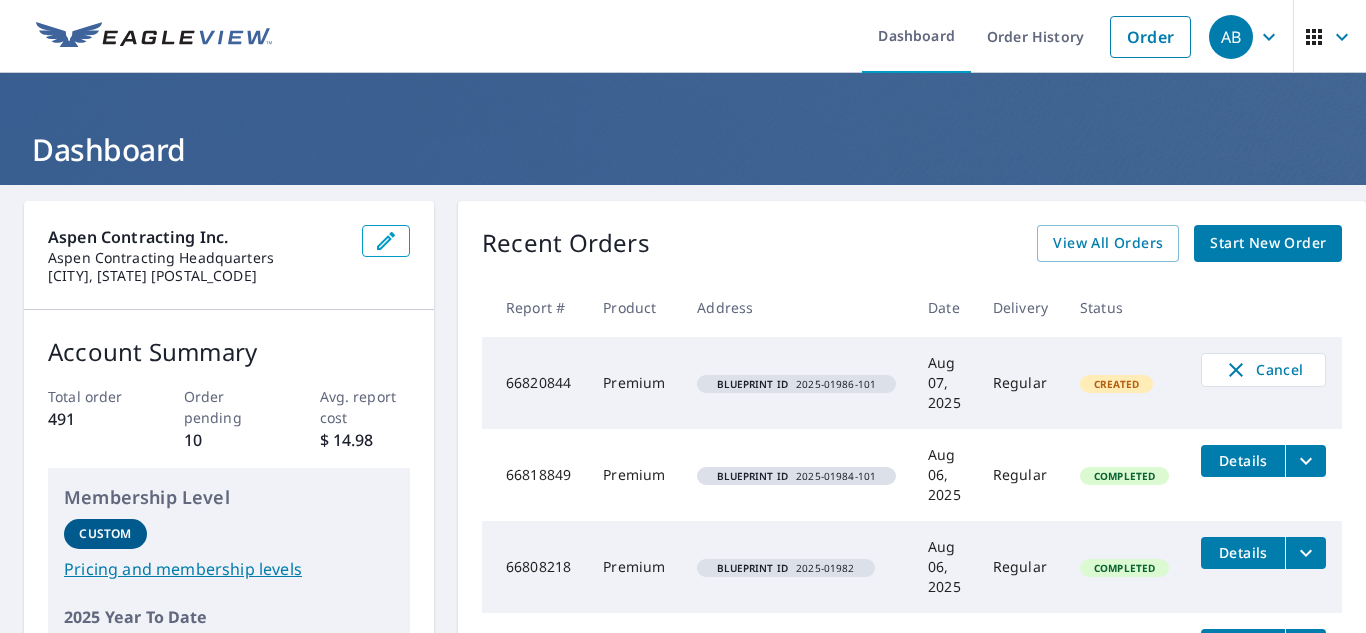 click on "Start New Order" at bounding box center (1268, 243) 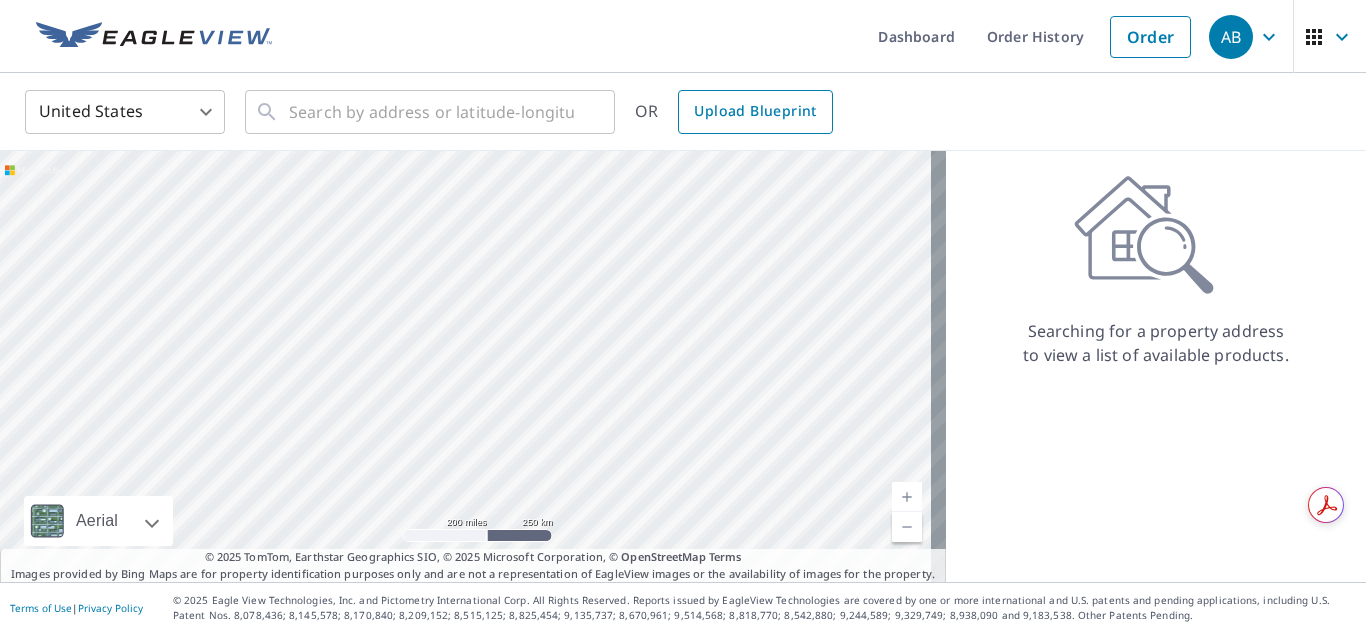 click on "Upload Blueprint" at bounding box center (755, 111) 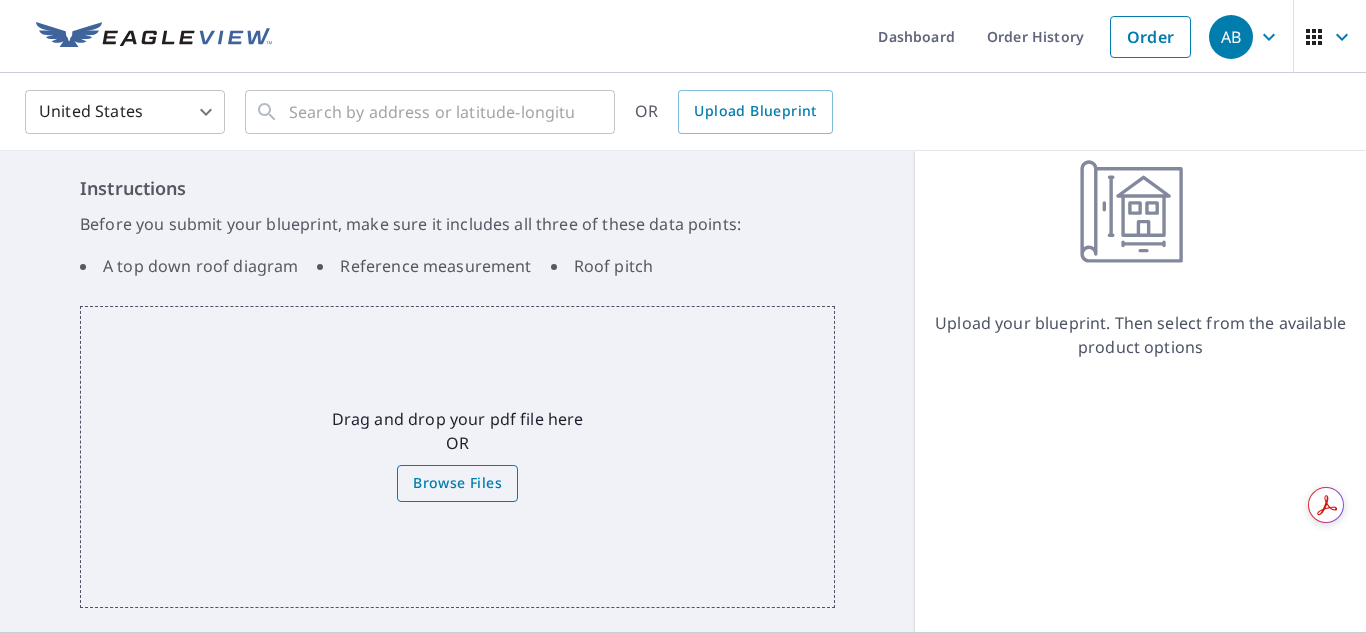 click on "Browse Files" at bounding box center [457, 483] 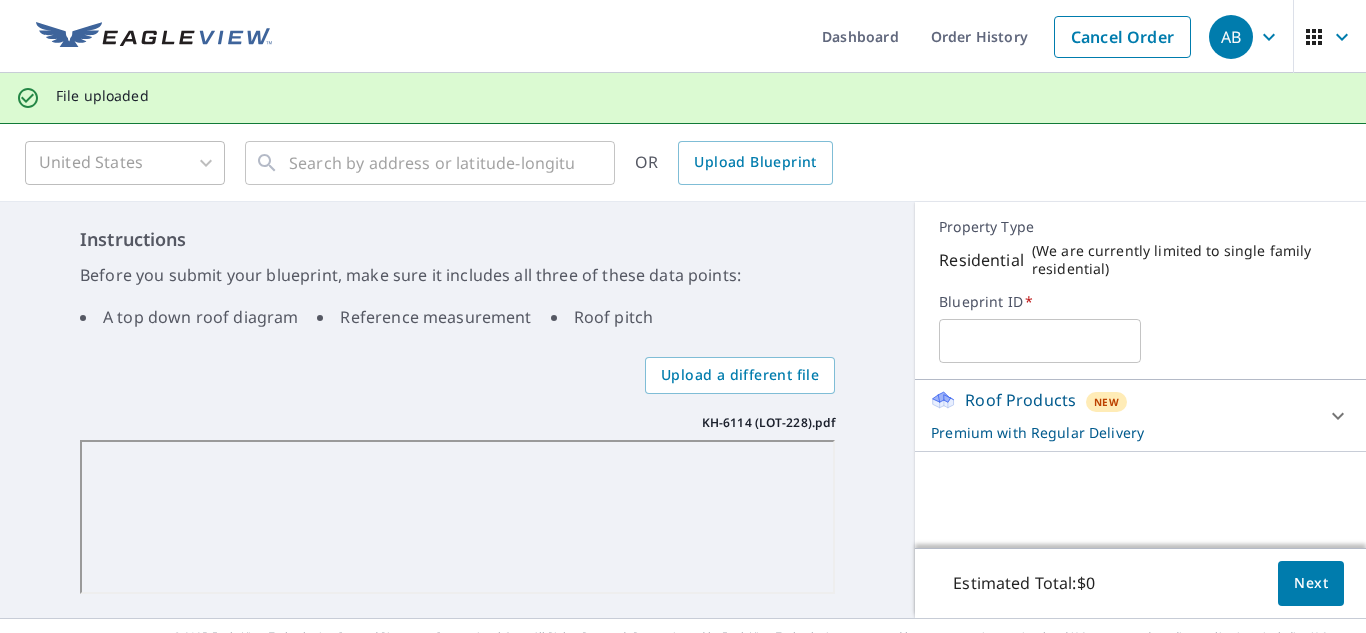 click at bounding box center [1039, 341] 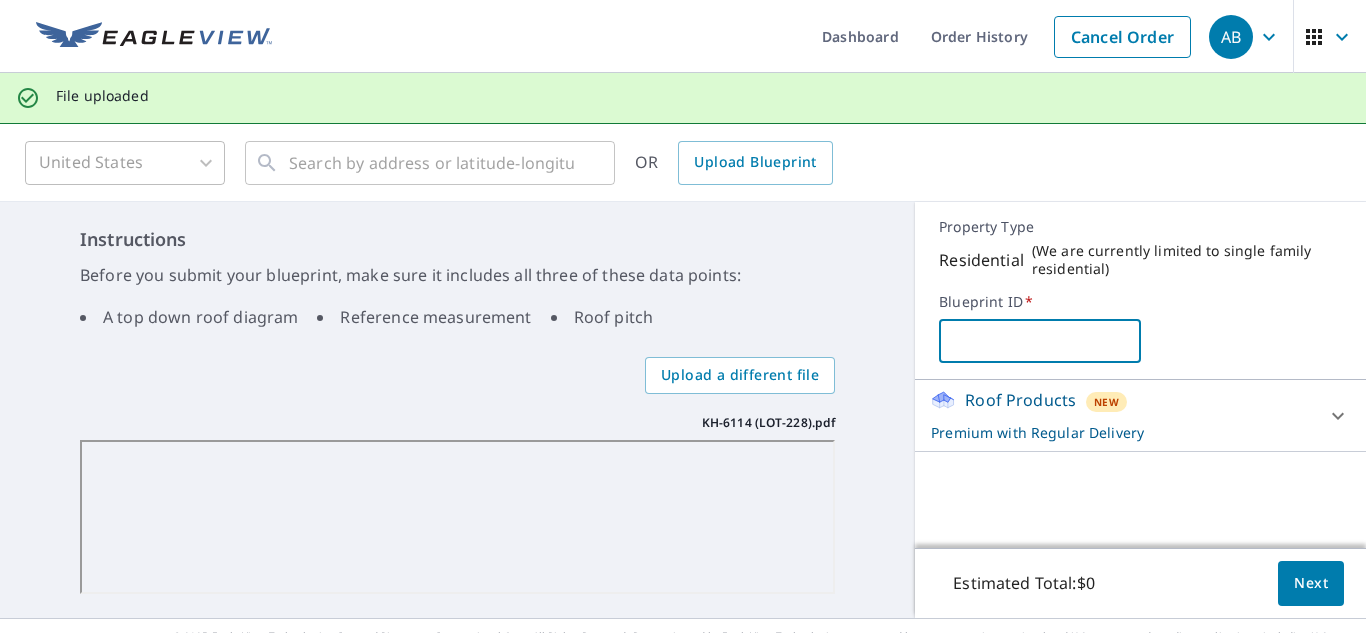 paste on "[DOCUMENT_ID]" 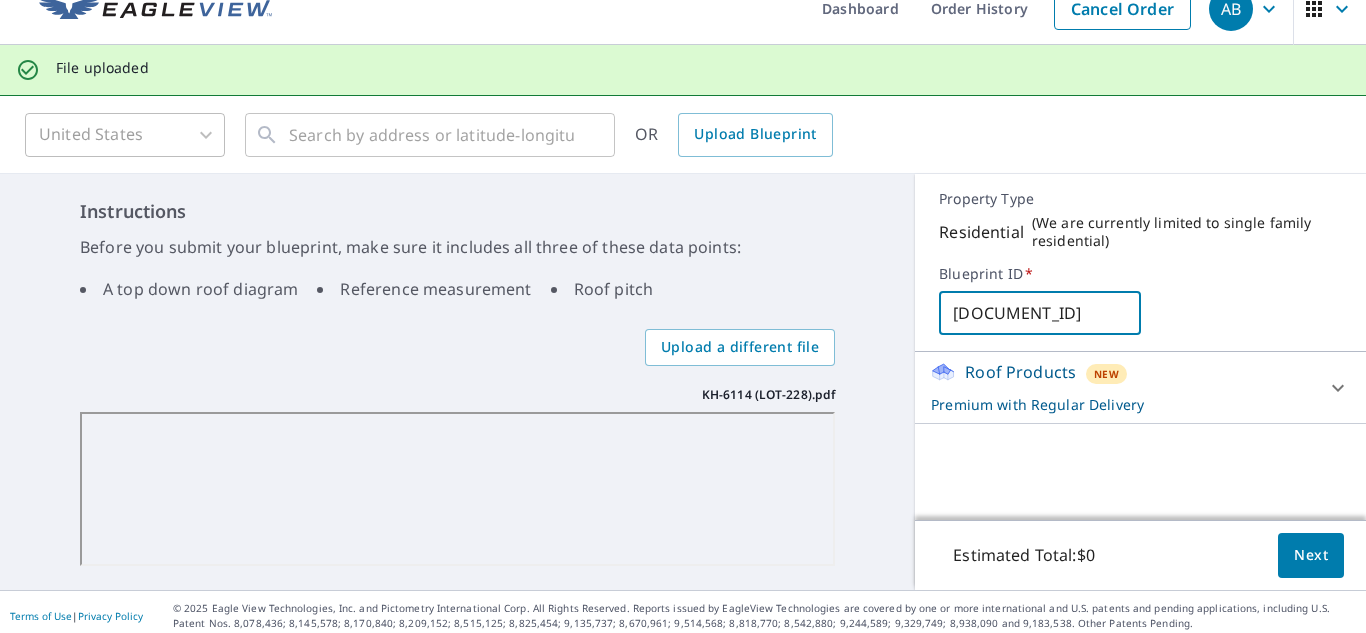 scroll, scrollTop: 36, scrollLeft: 0, axis: vertical 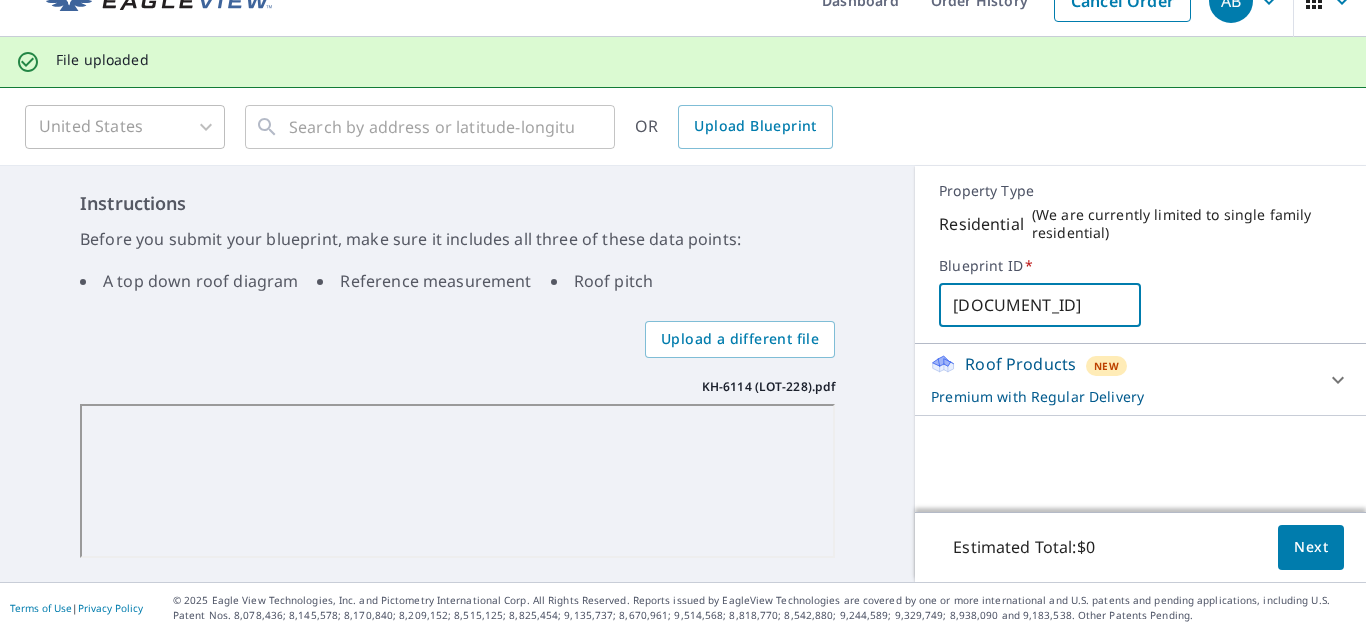 type on "[DOCUMENT_ID]" 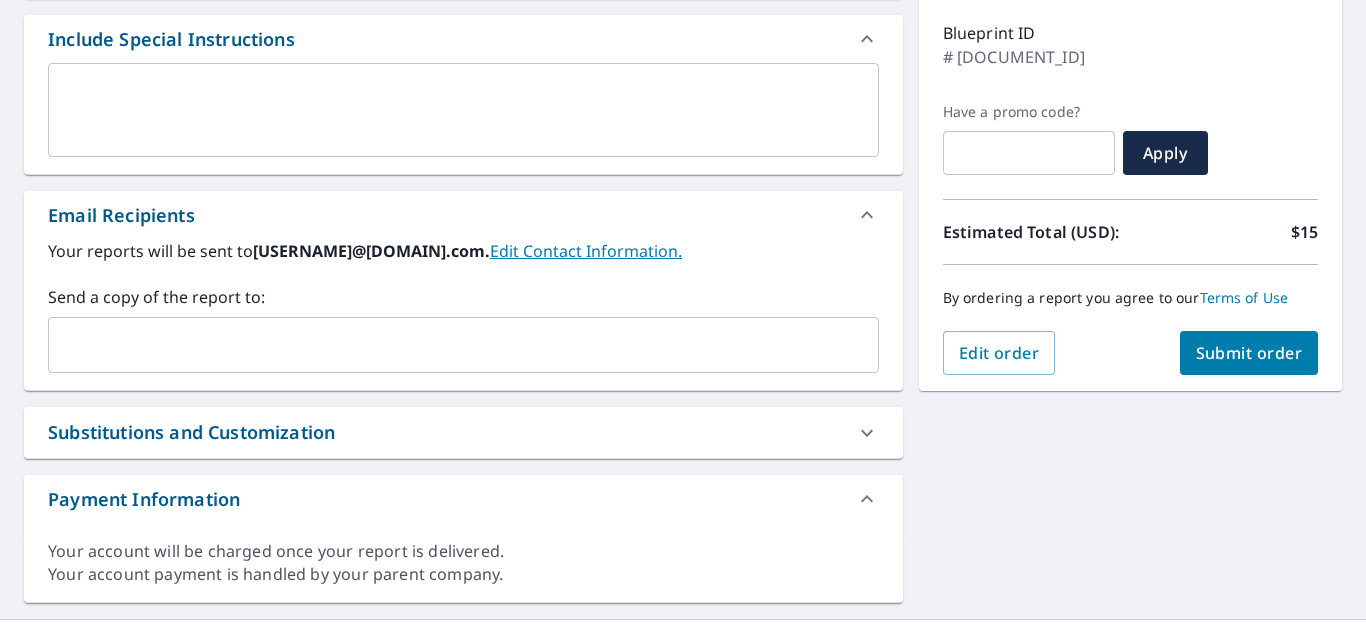 scroll, scrollTop: 336, scrollLeft: 0, axis: vertical 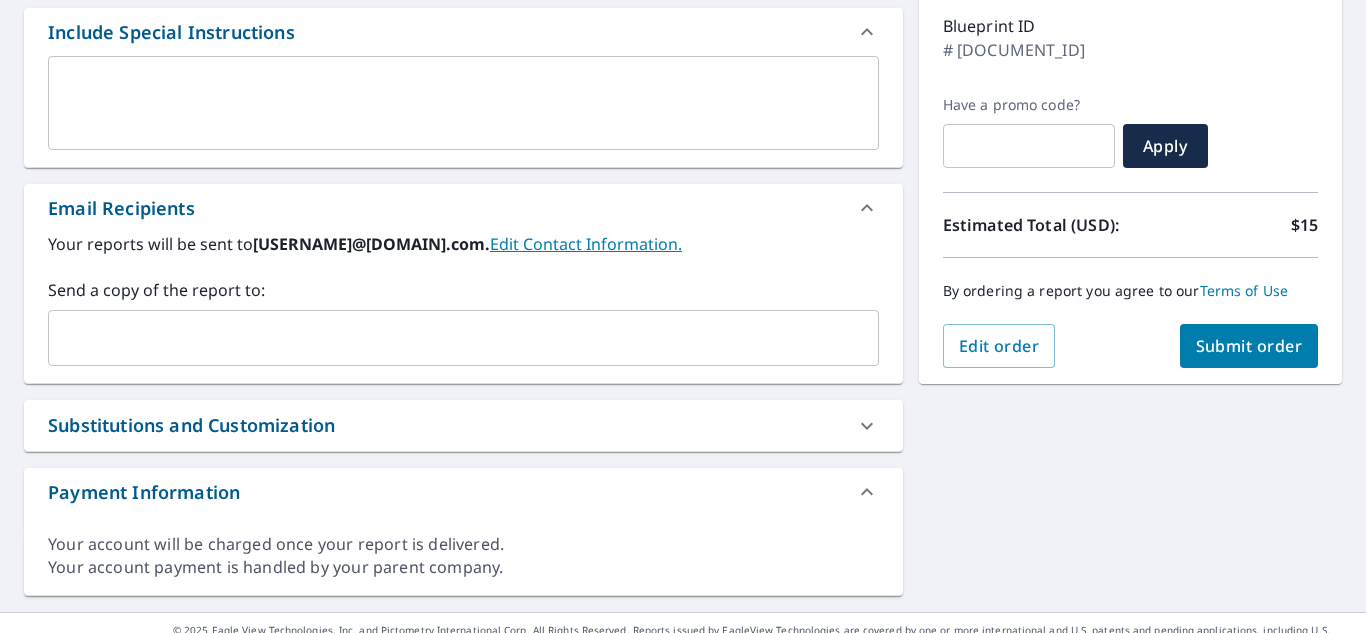 click at bounding box center (448, 338) 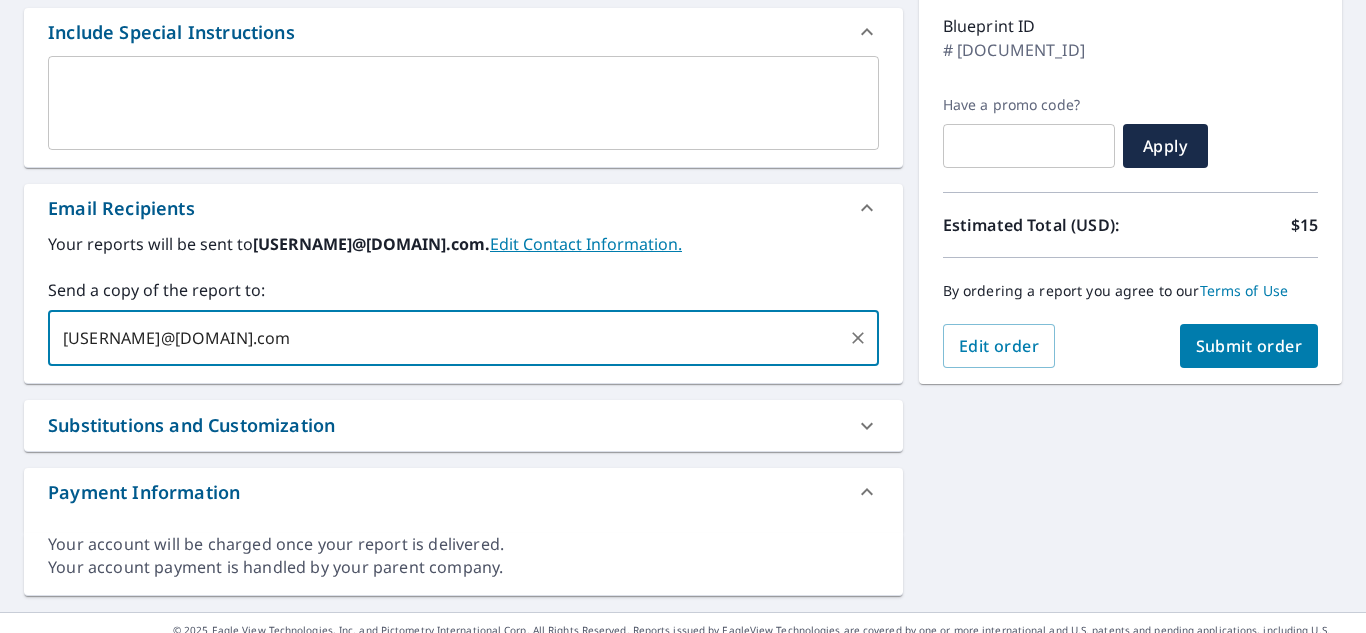 type on "[USERNAME]@[EXAMPLE.COM]" 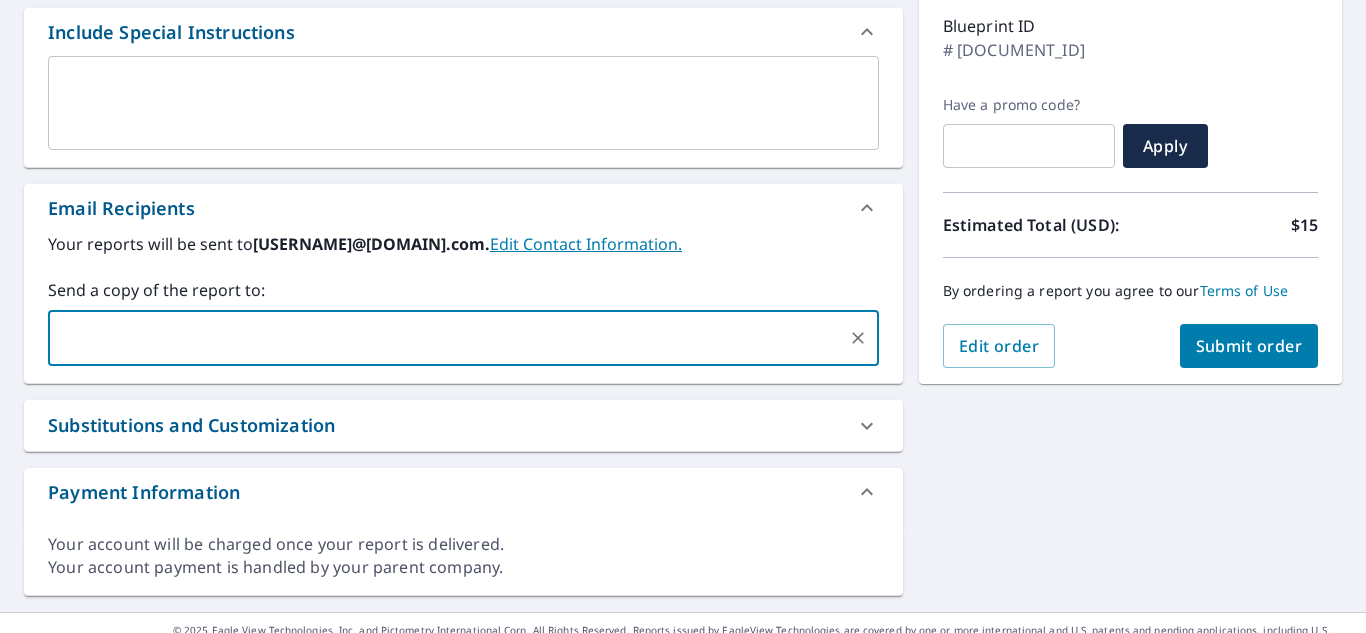 click on "Submit order" at bounding box center (1249, 346) 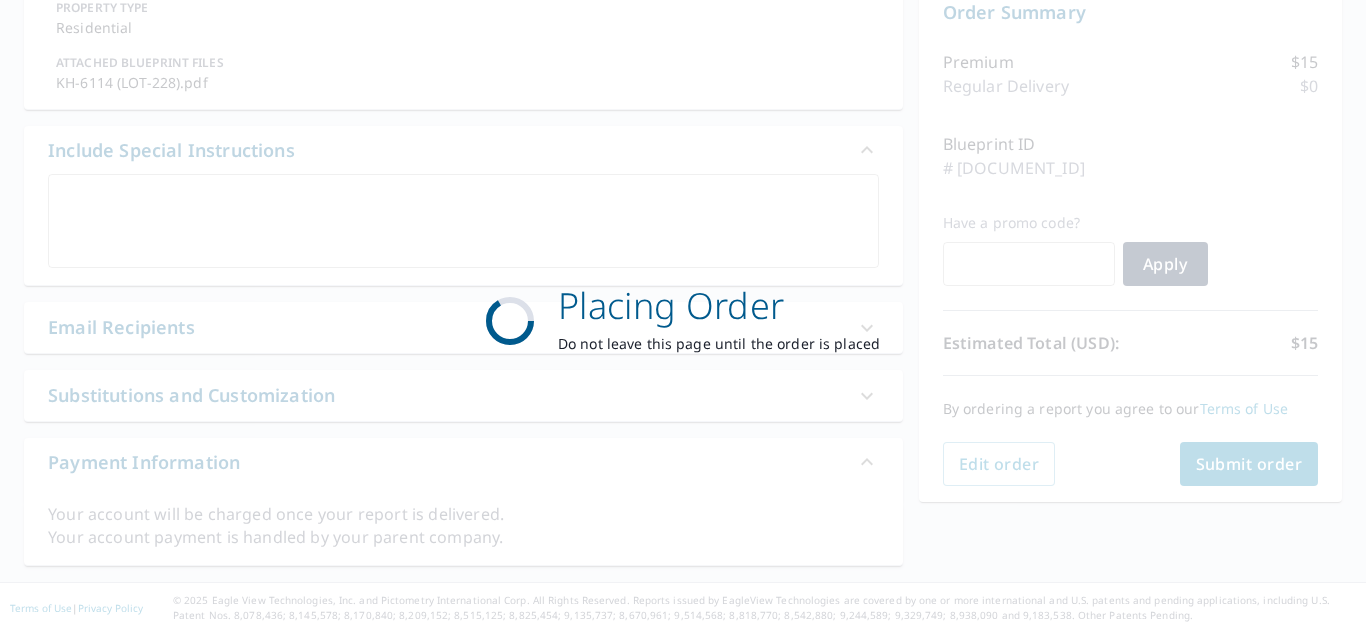 scroll, scrollTop: 218, scrollLeft: 0, axis: vertical 